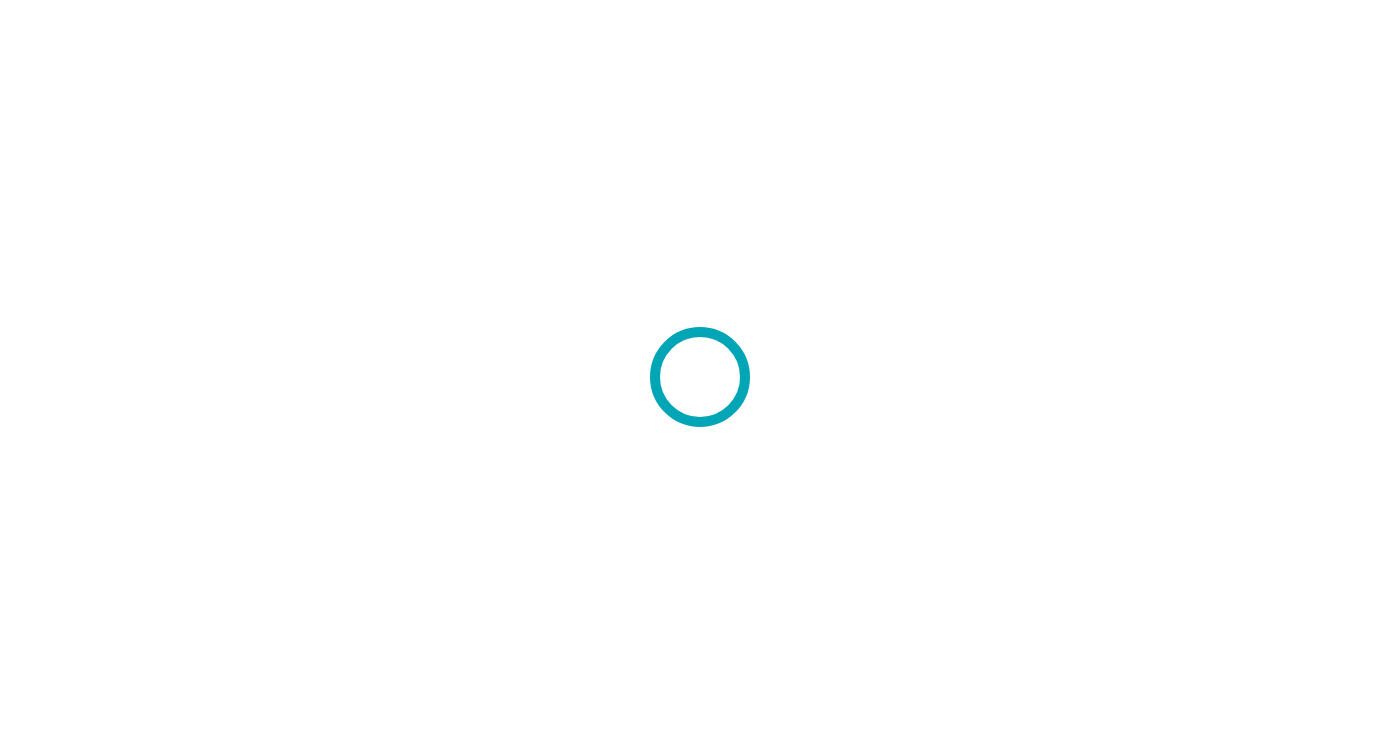 scroll, scrollTop: 0, scrollLeft: 0, axis: both 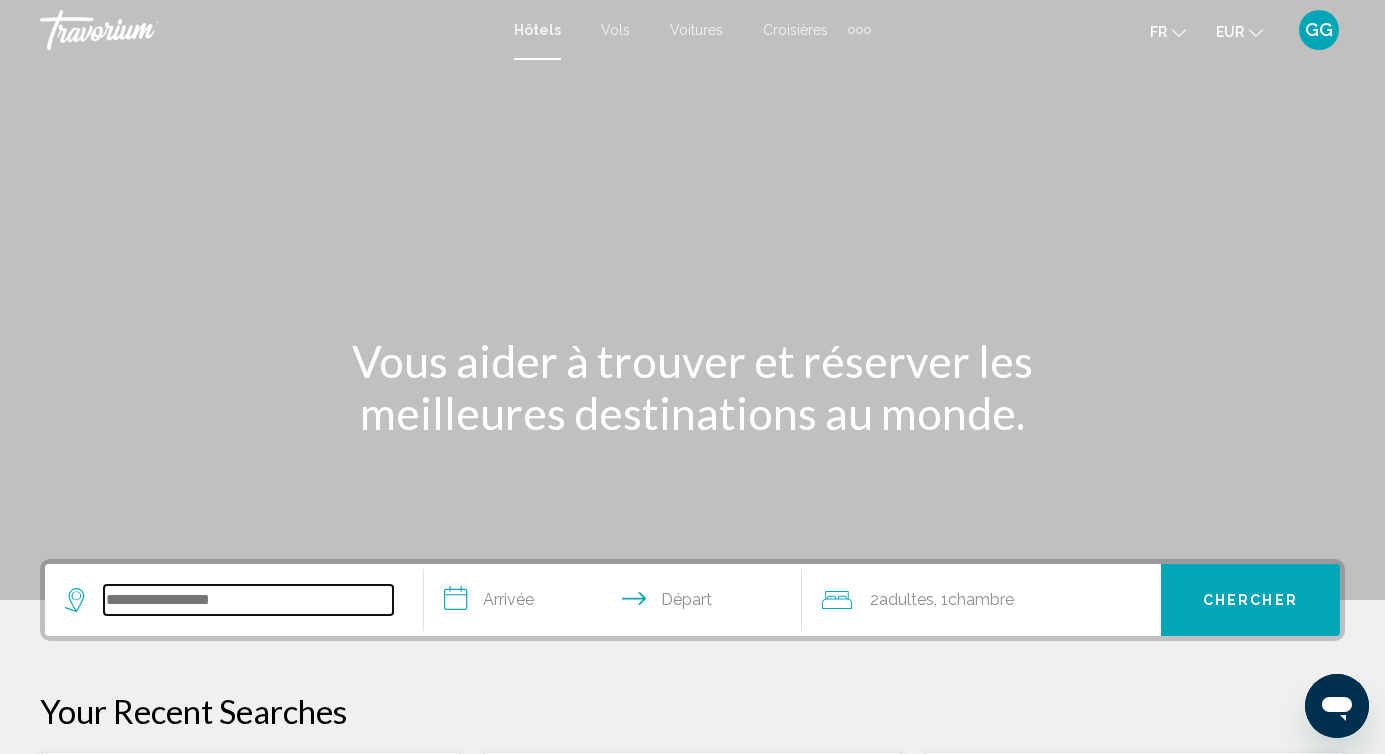 click at bounding box center [248, 600] 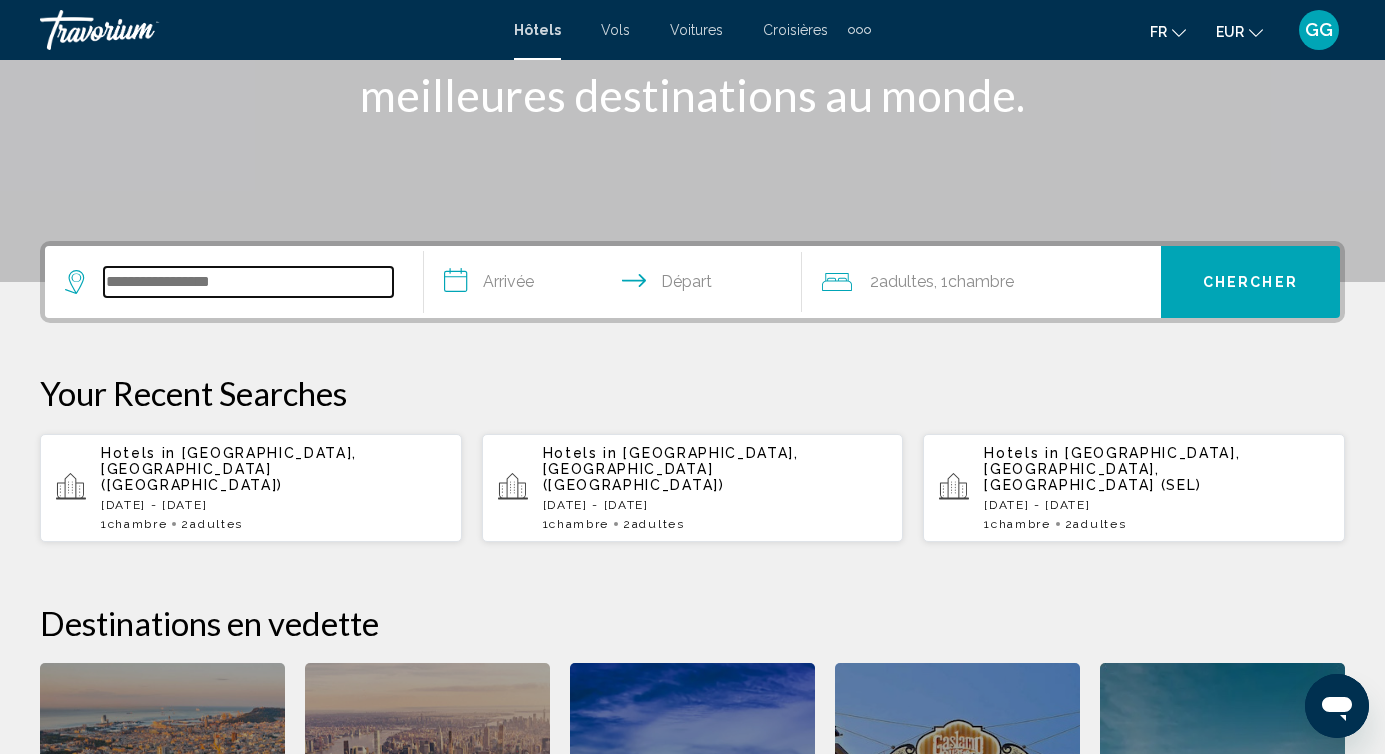 paste on "********" 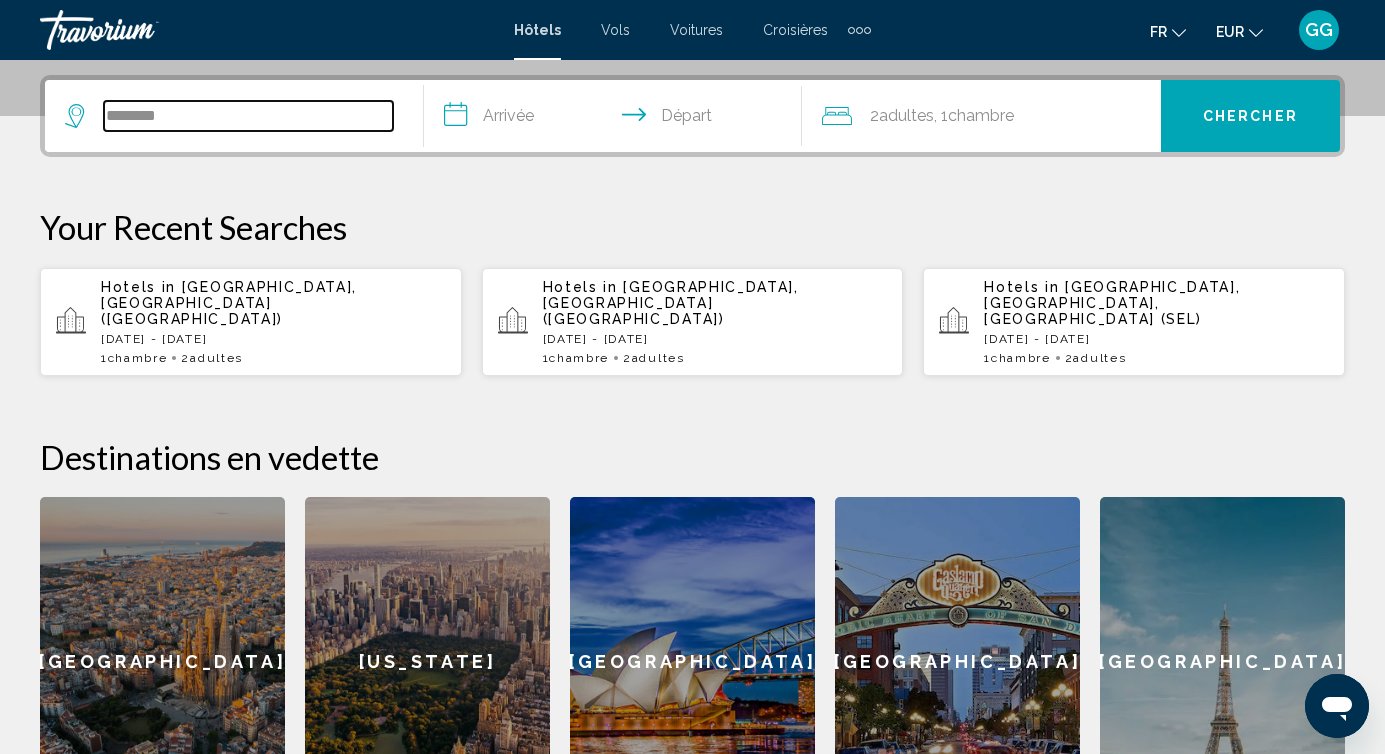 scroll, scrollTop: 494, scrollLeft: 0, axis: vertical 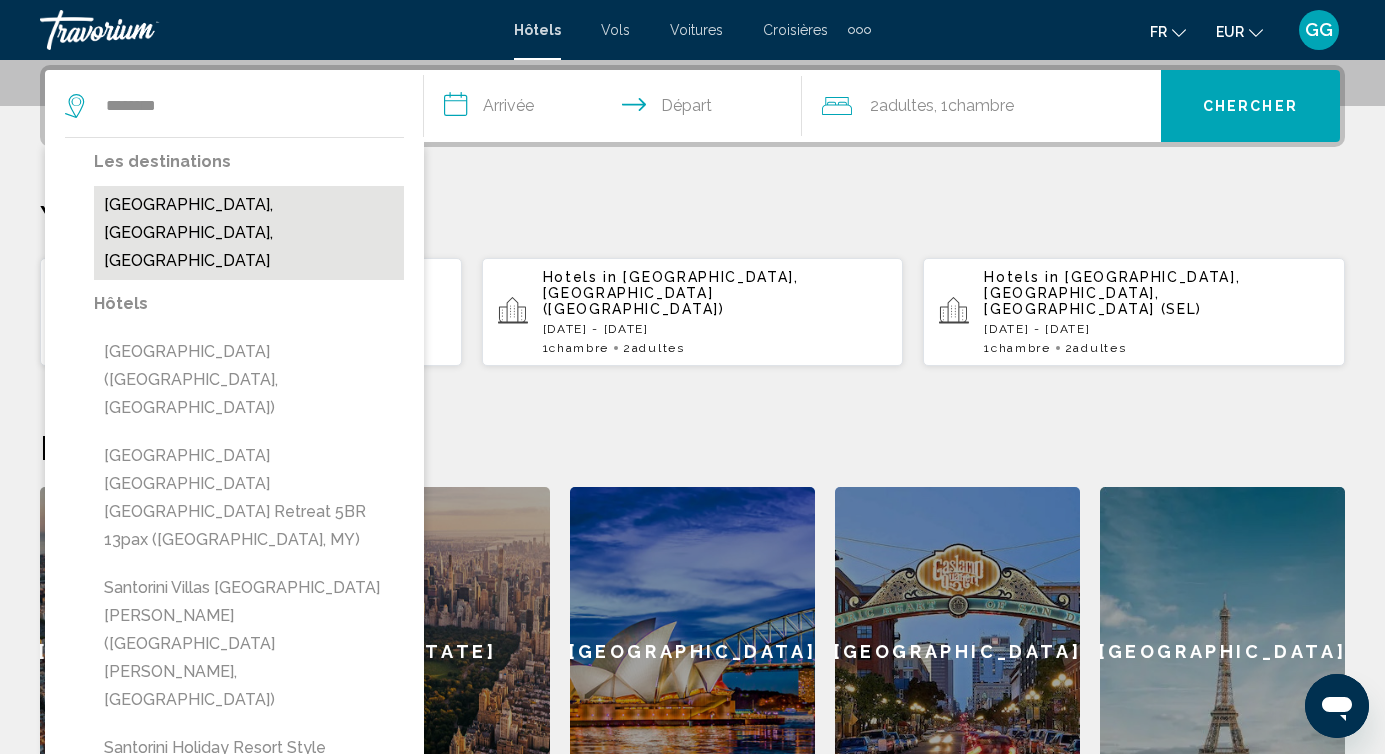 click on "[GEOGRAPHIC_DATA], [GEOGRAPHIC_DATA], [GEOGRAPHIC_DATA]" at bounding box center [249, 233] 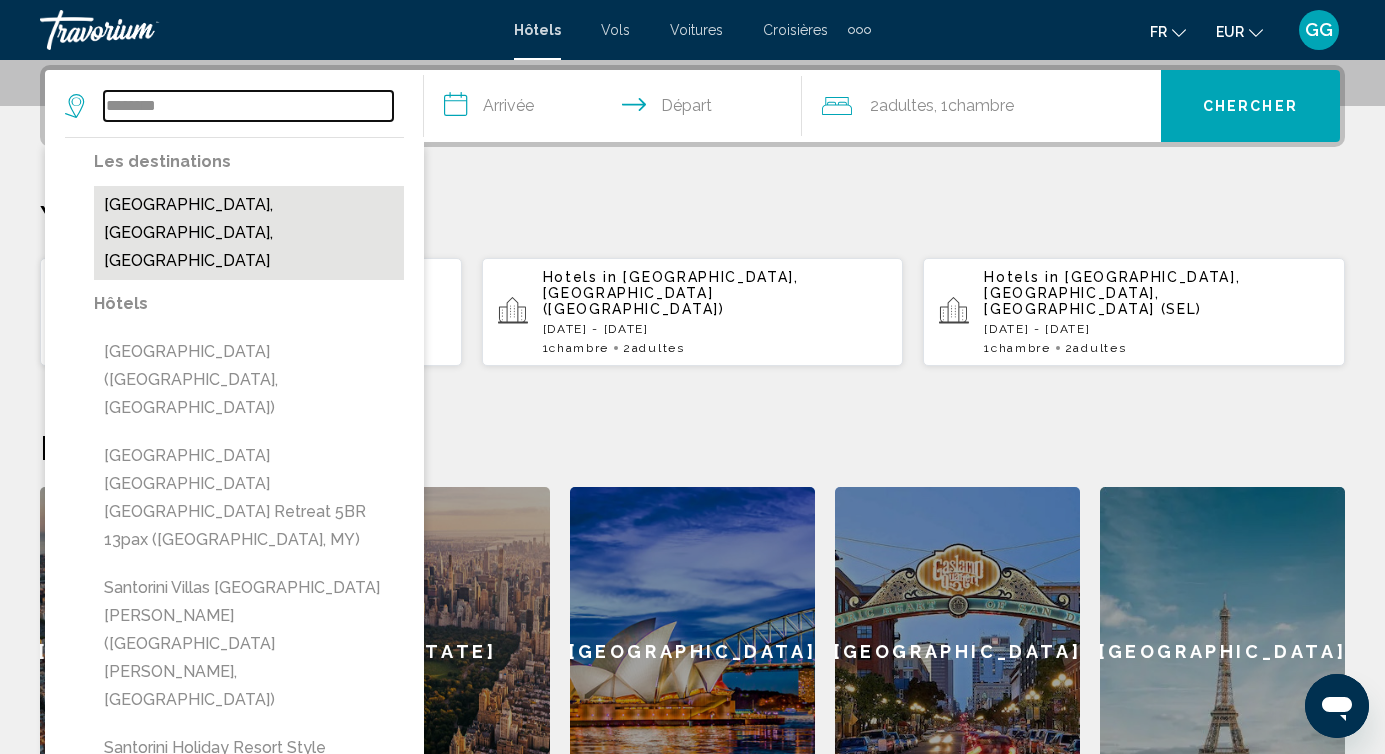 type on "**********" 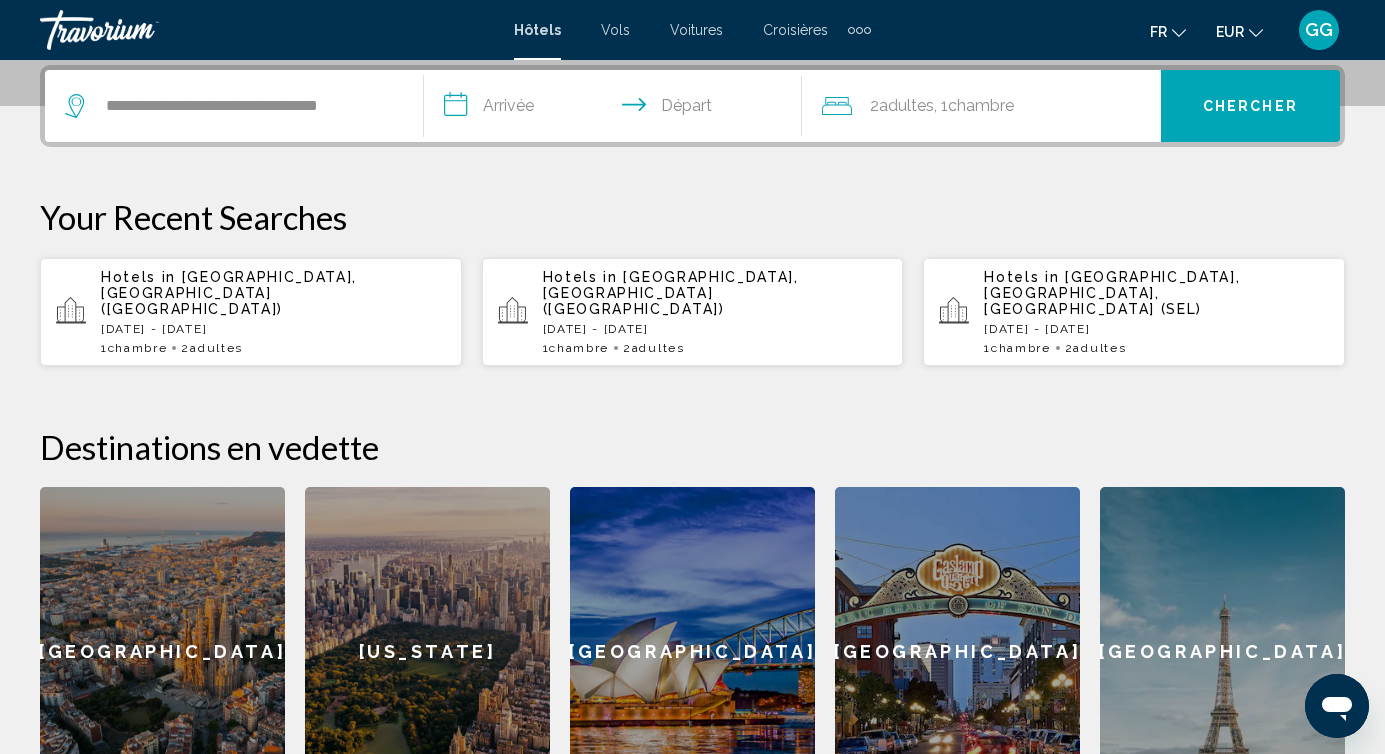 click on "**********" at bounding box center [617, 109] 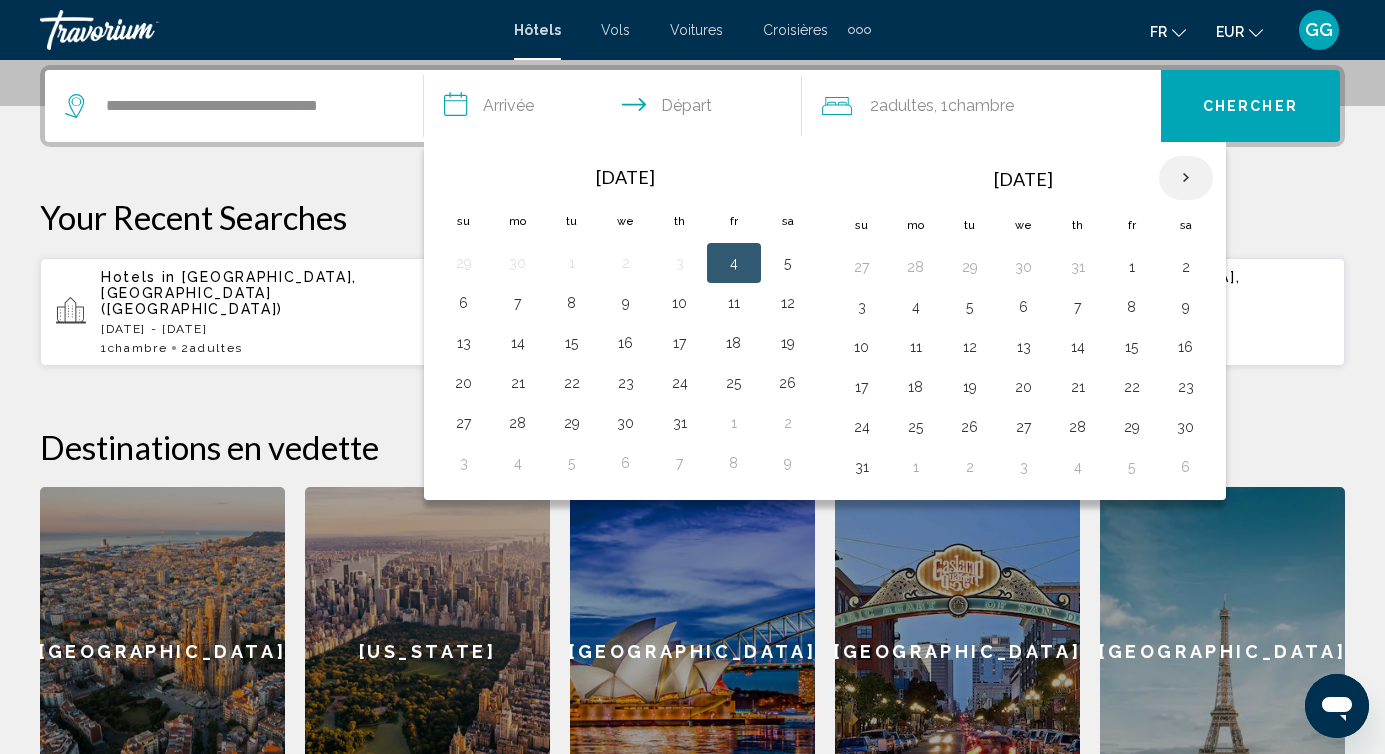 click at bounding box center [1186, 178] 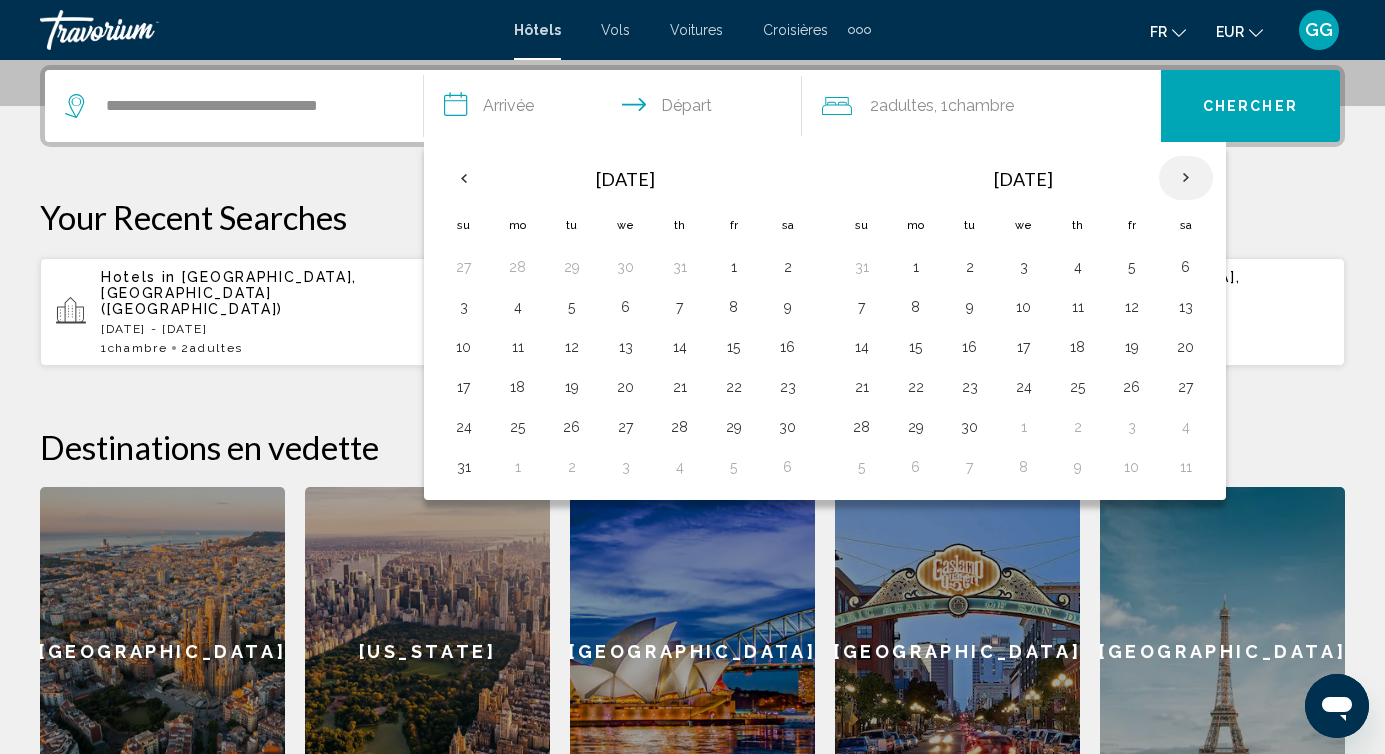 click at bounding box center (1186, 178) 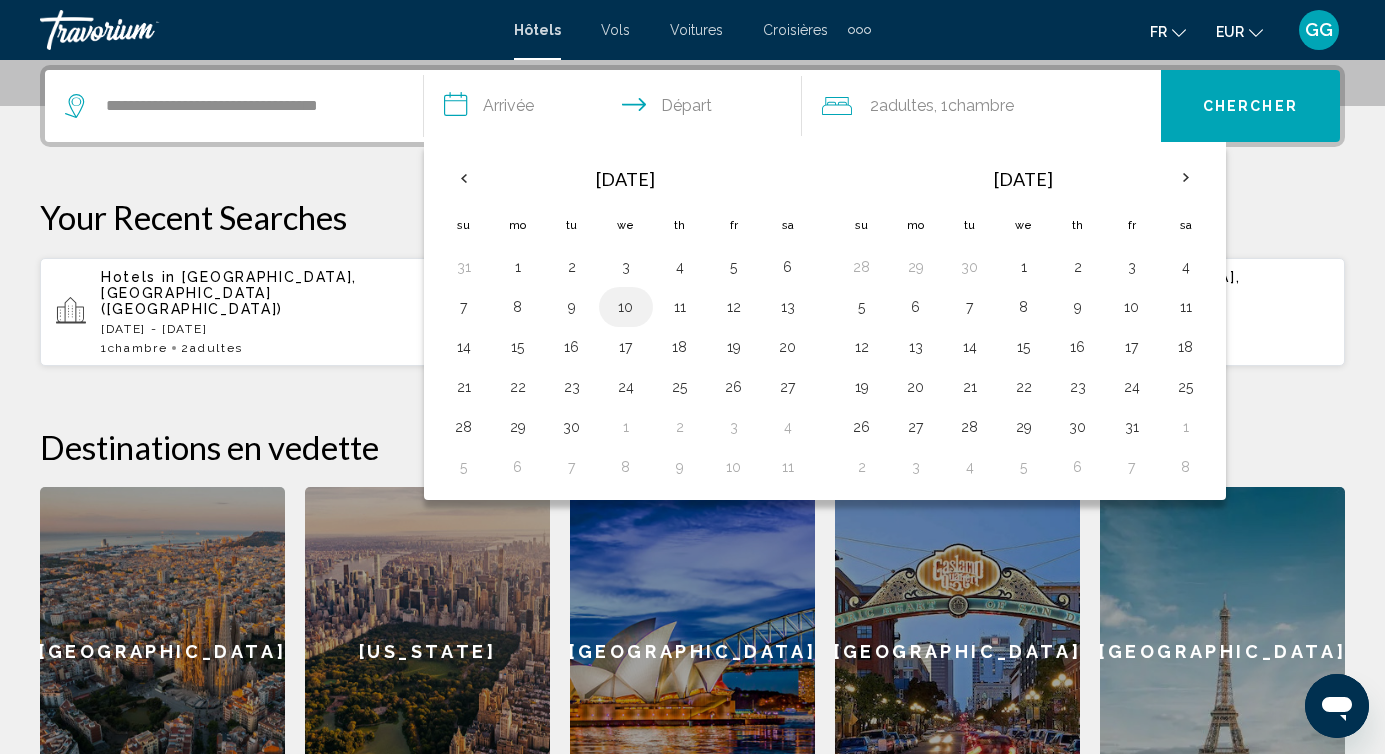 click on "10" at bounding box center (626, 307) 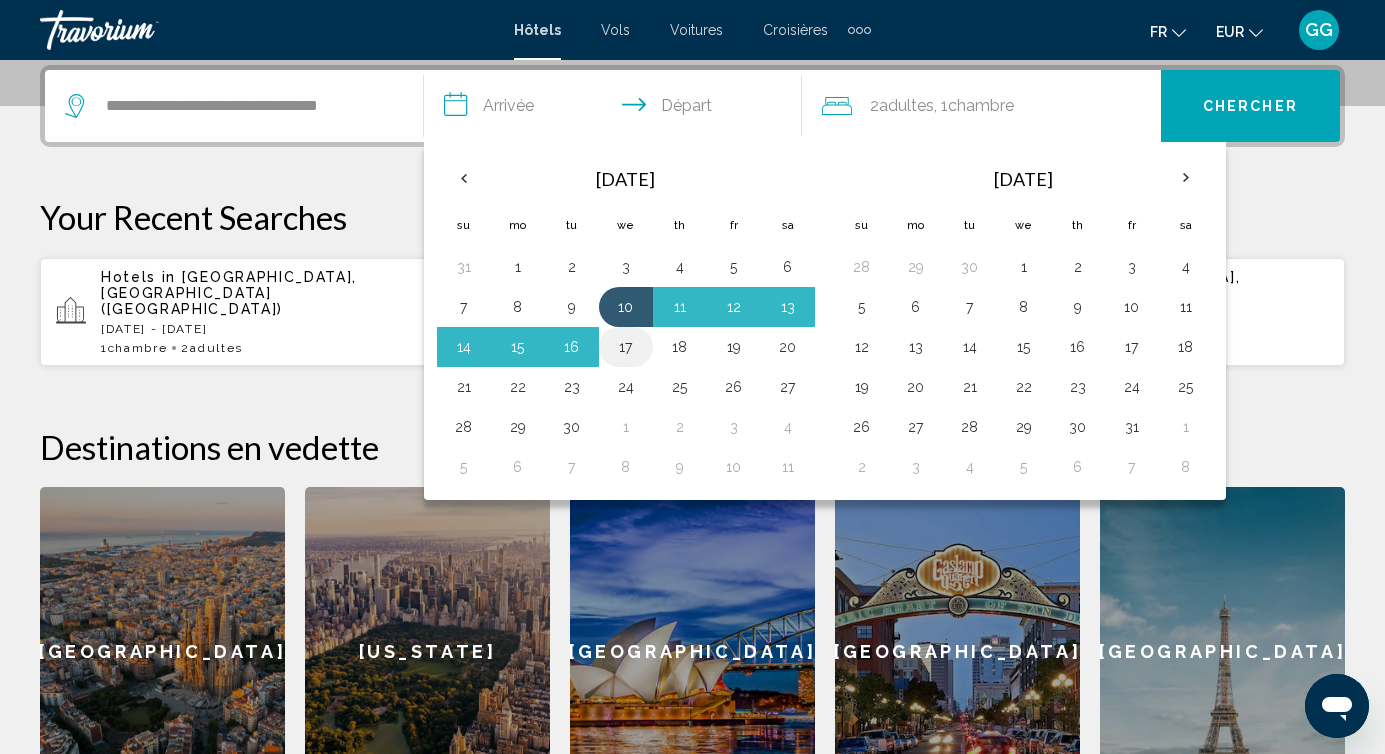 click on "17" at bounding box center (626, 347) 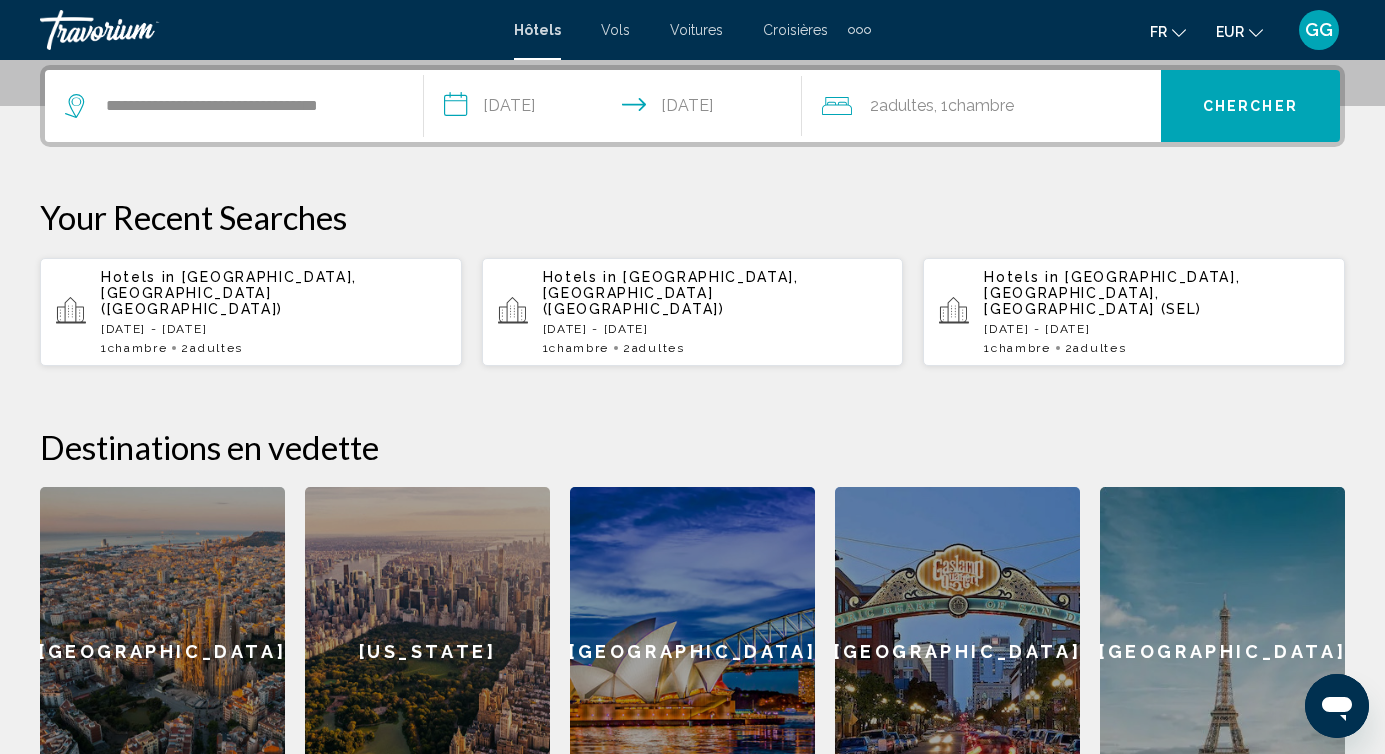 click on "**********" at bounding box center (617, 109) 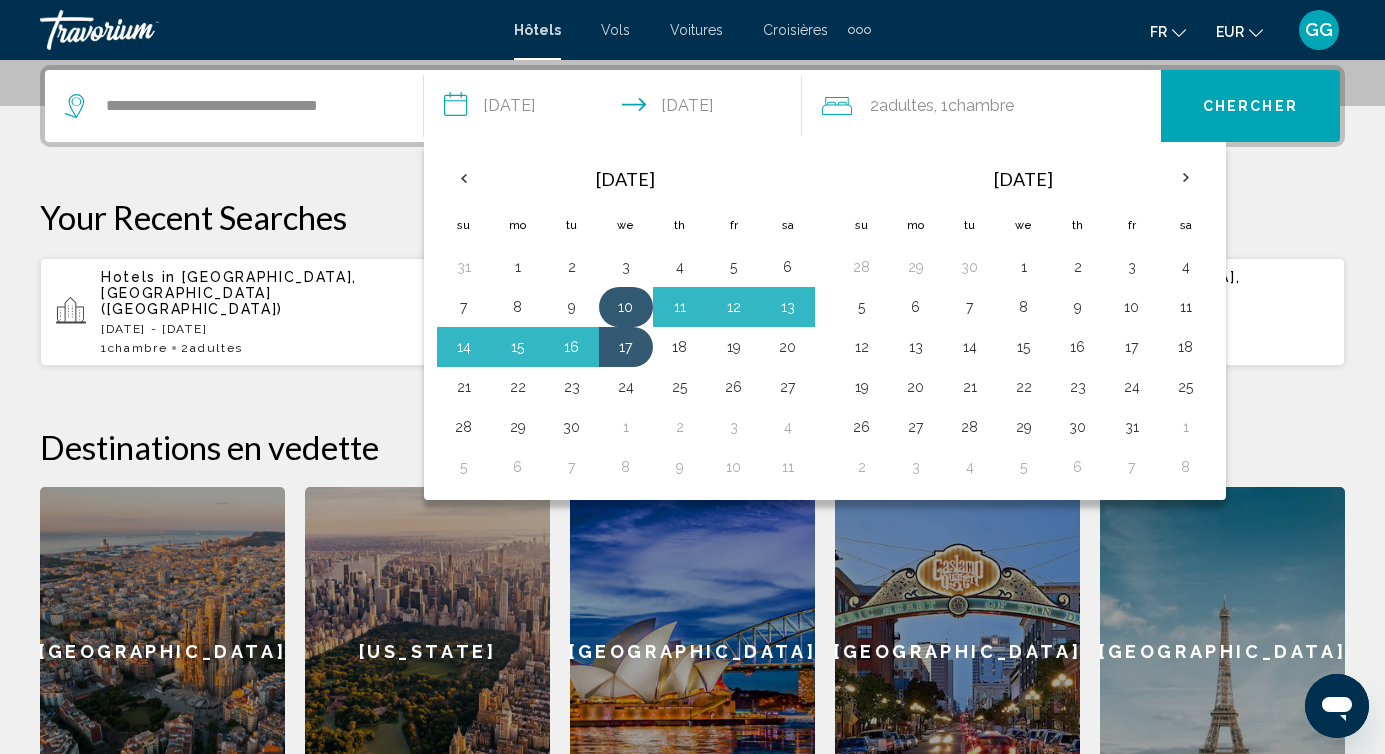 click on "10" at bounding box center [626, 307] 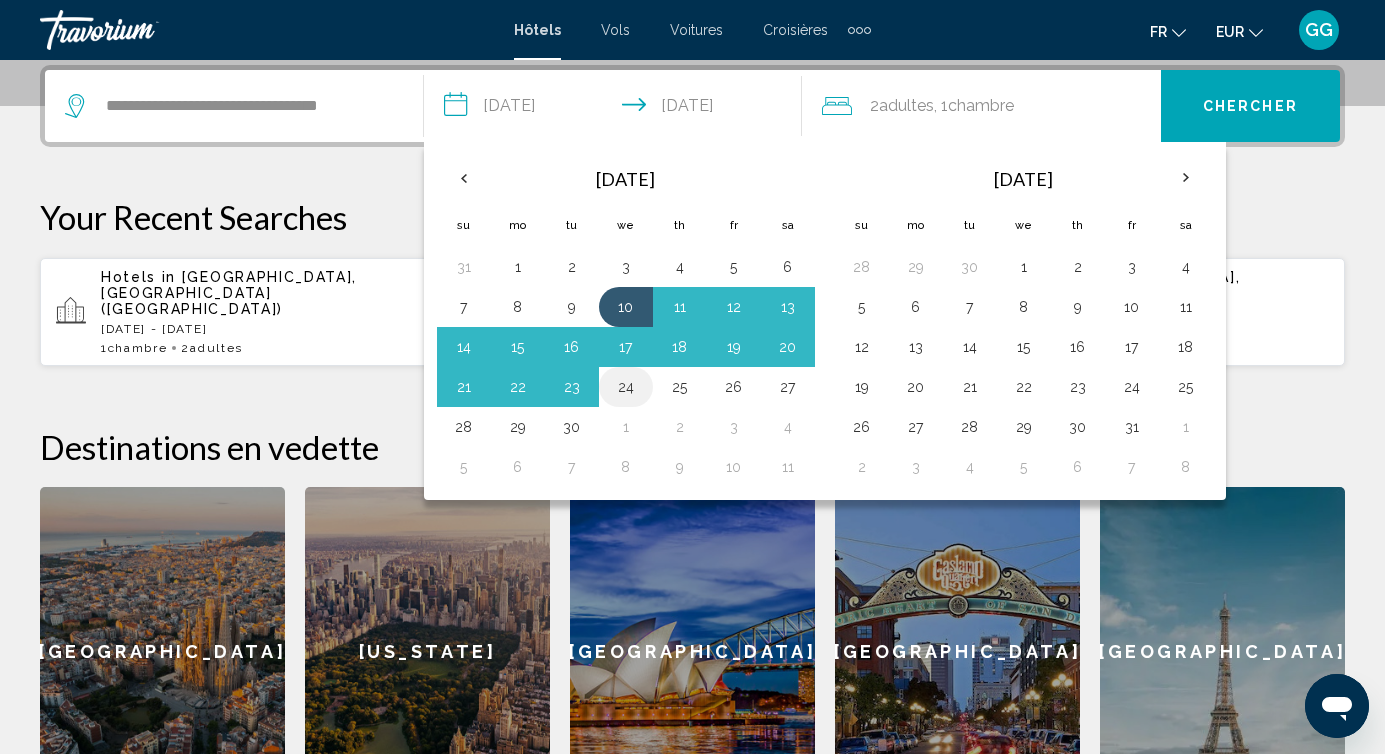 click on "24" at bounding box center [626, 387] 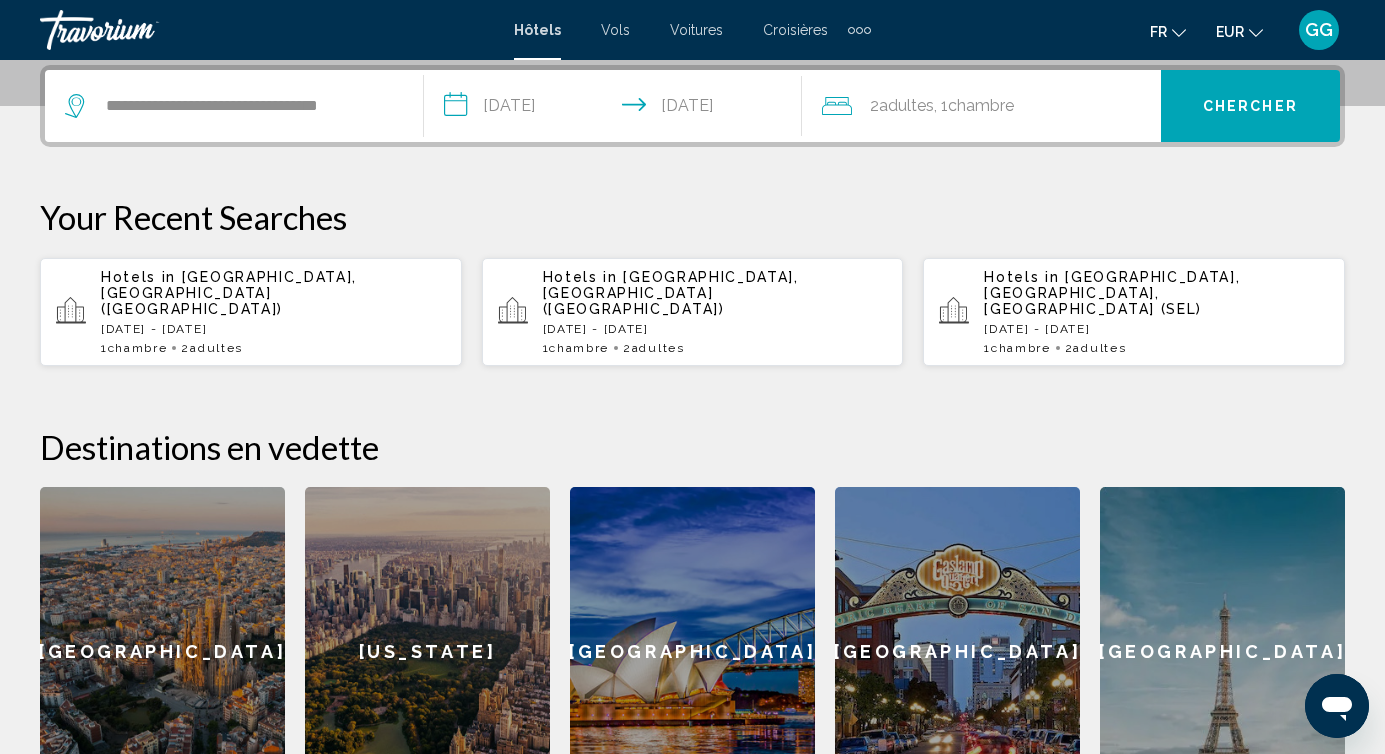 click on "Chercher" at bounding box center [1250, 107] 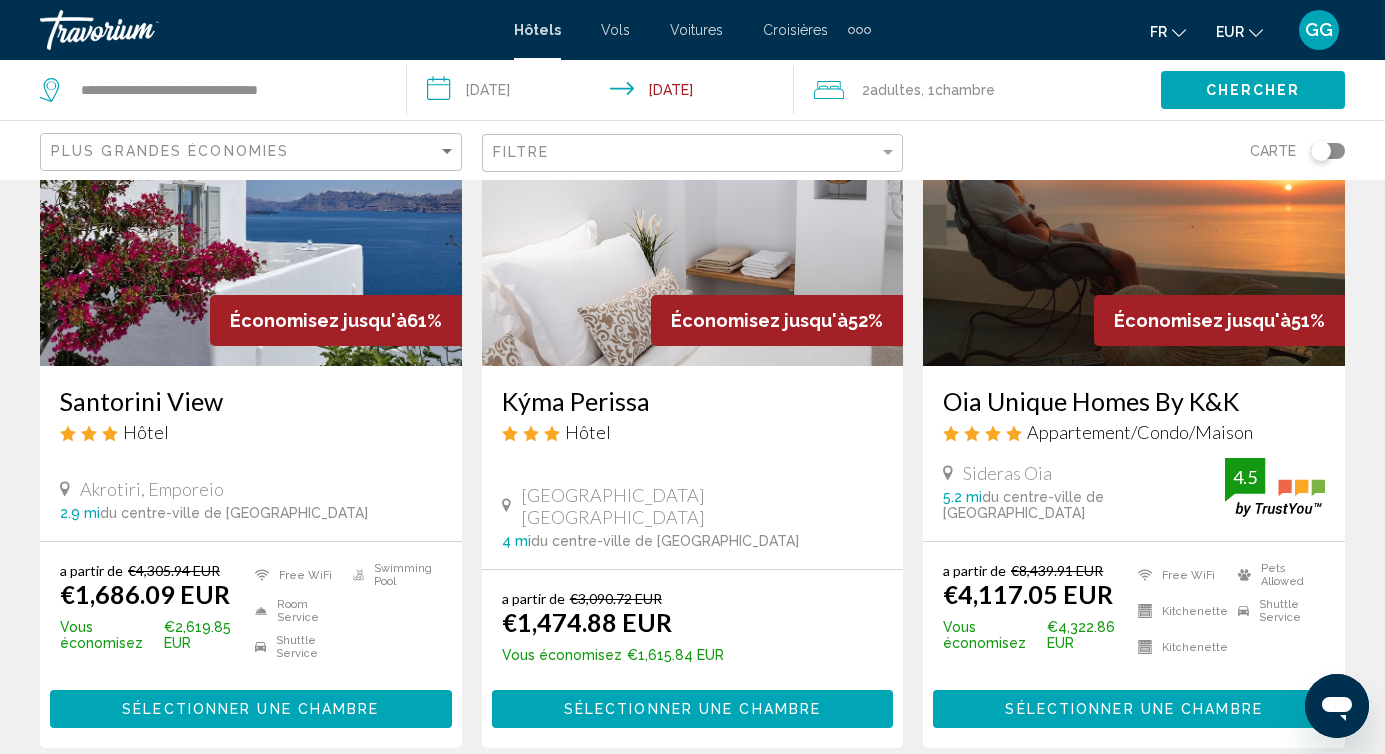 scroll, scrollTop: 132, scrollLeft: 0, axis: vertical 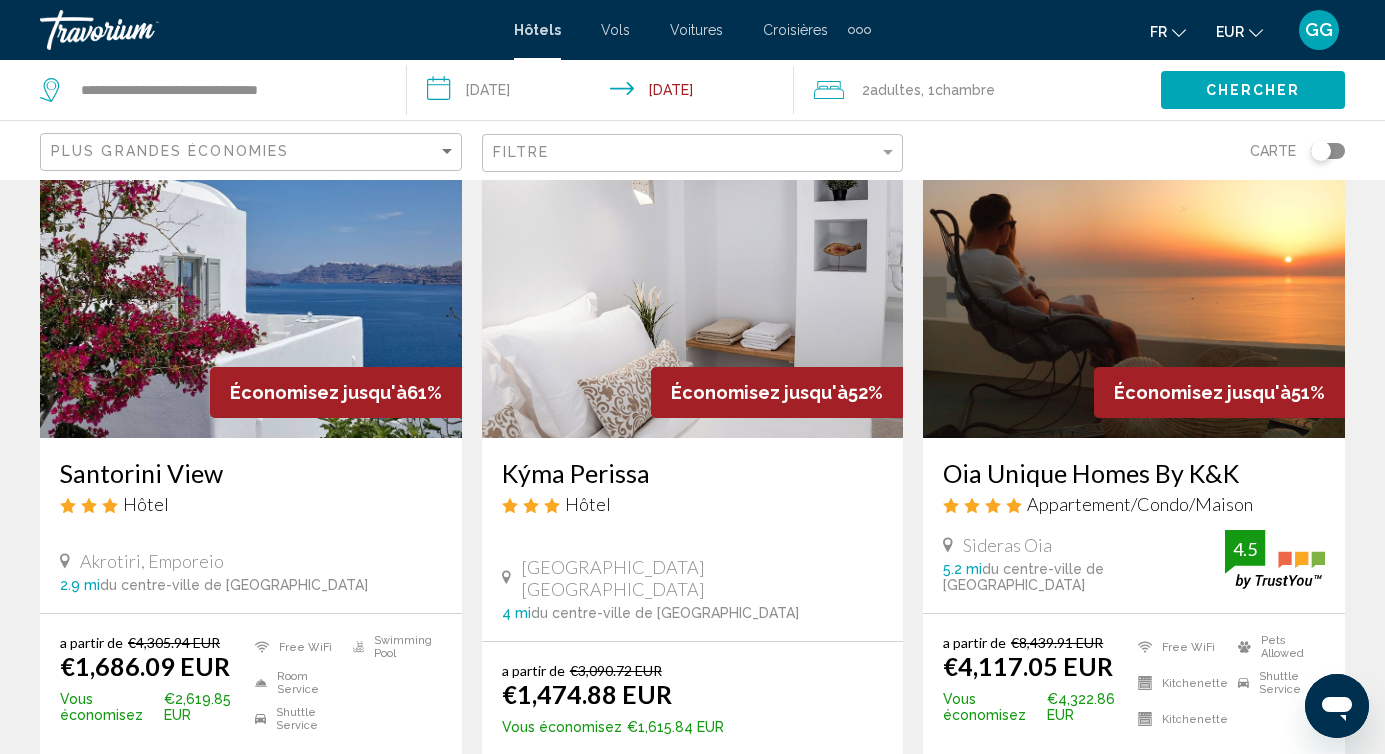 drag, startPoint x: 45, startPoint y: 467, endPoint x: 229, endPoint y: 473, distance: 184.0978 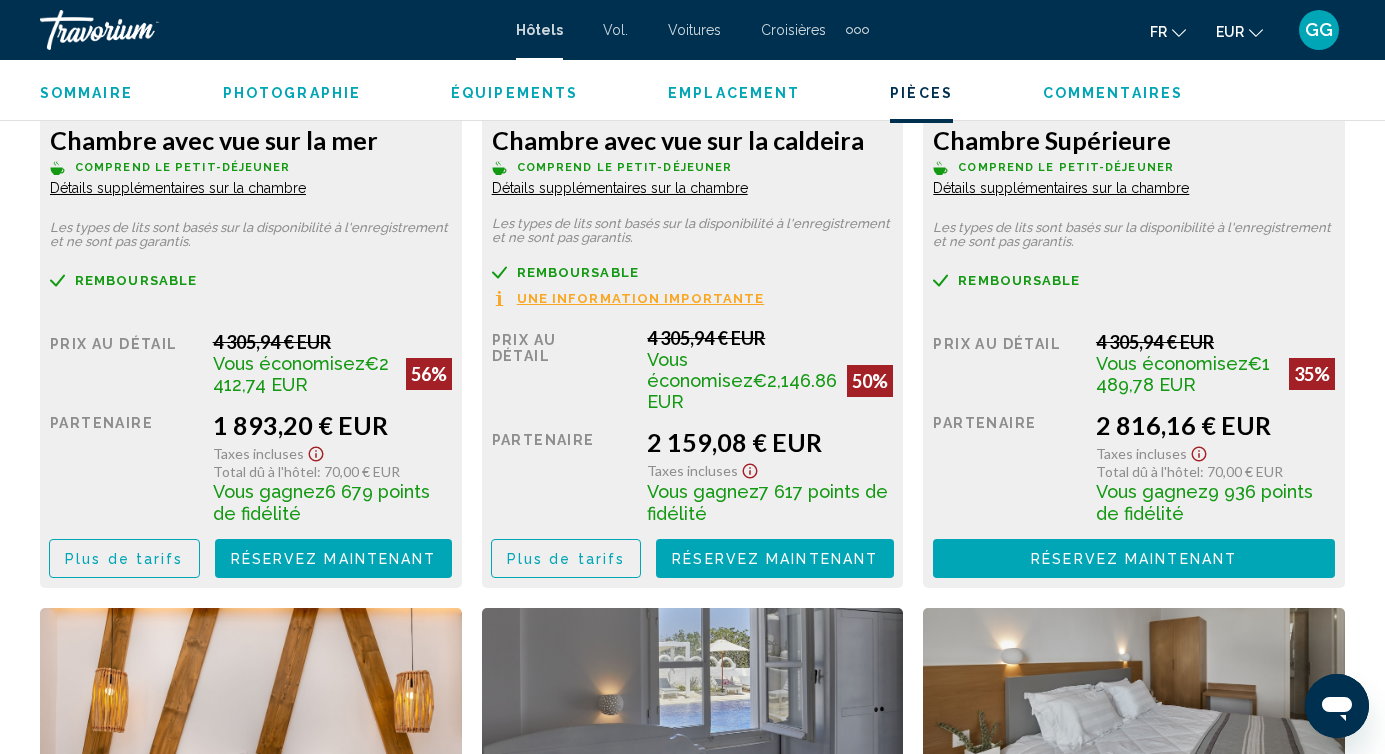 scroll, scrollTop: 4054, scrollLeft: 0, axis: vertical 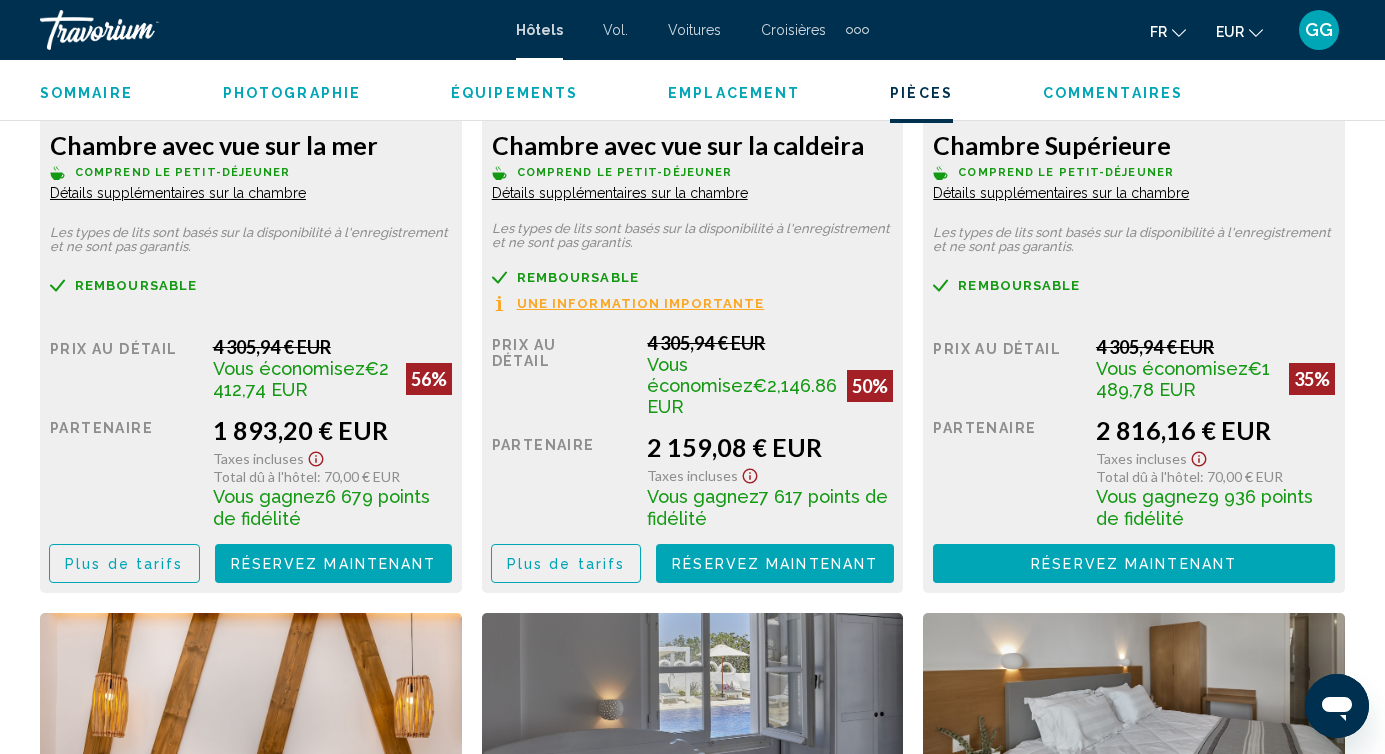 click on "Une information importante" at bounding box center (1082, -439) 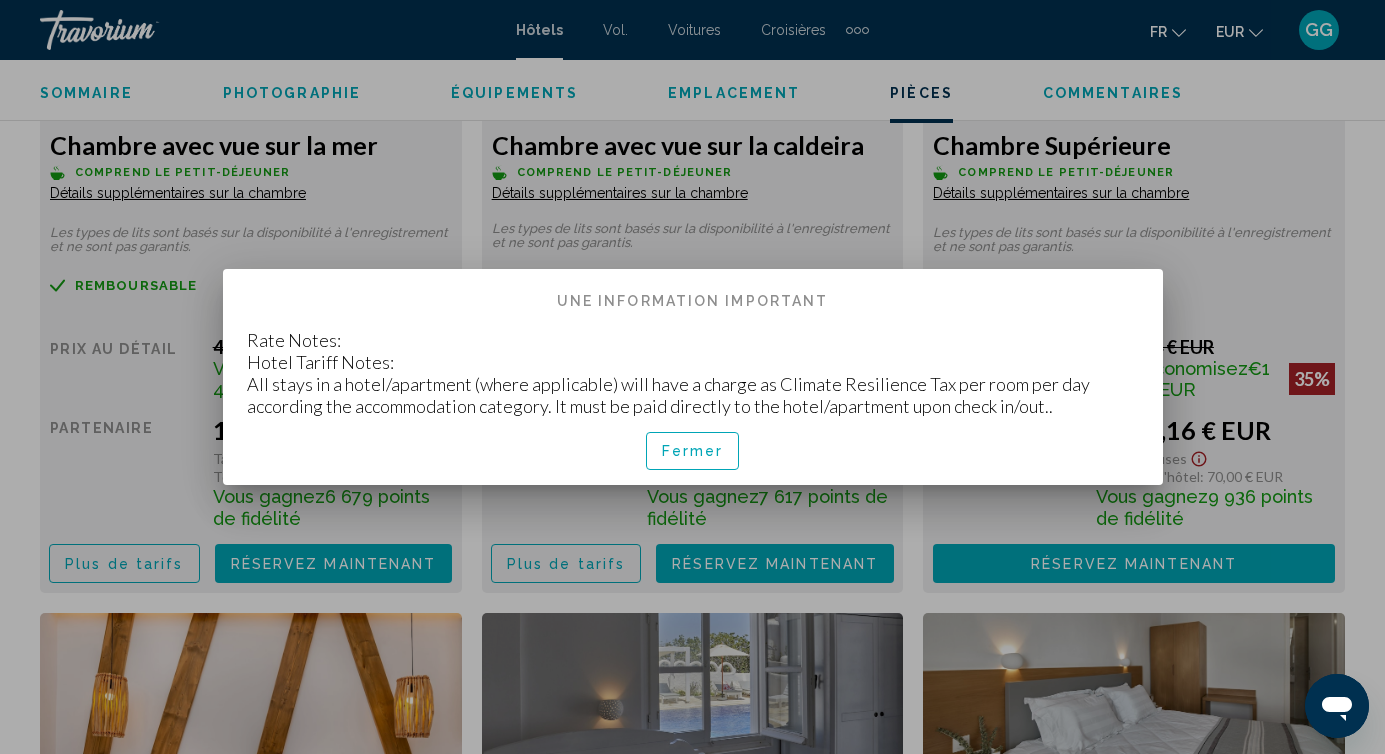 scroll, scrollTop: 0, scrollLeft: 0, axis: both 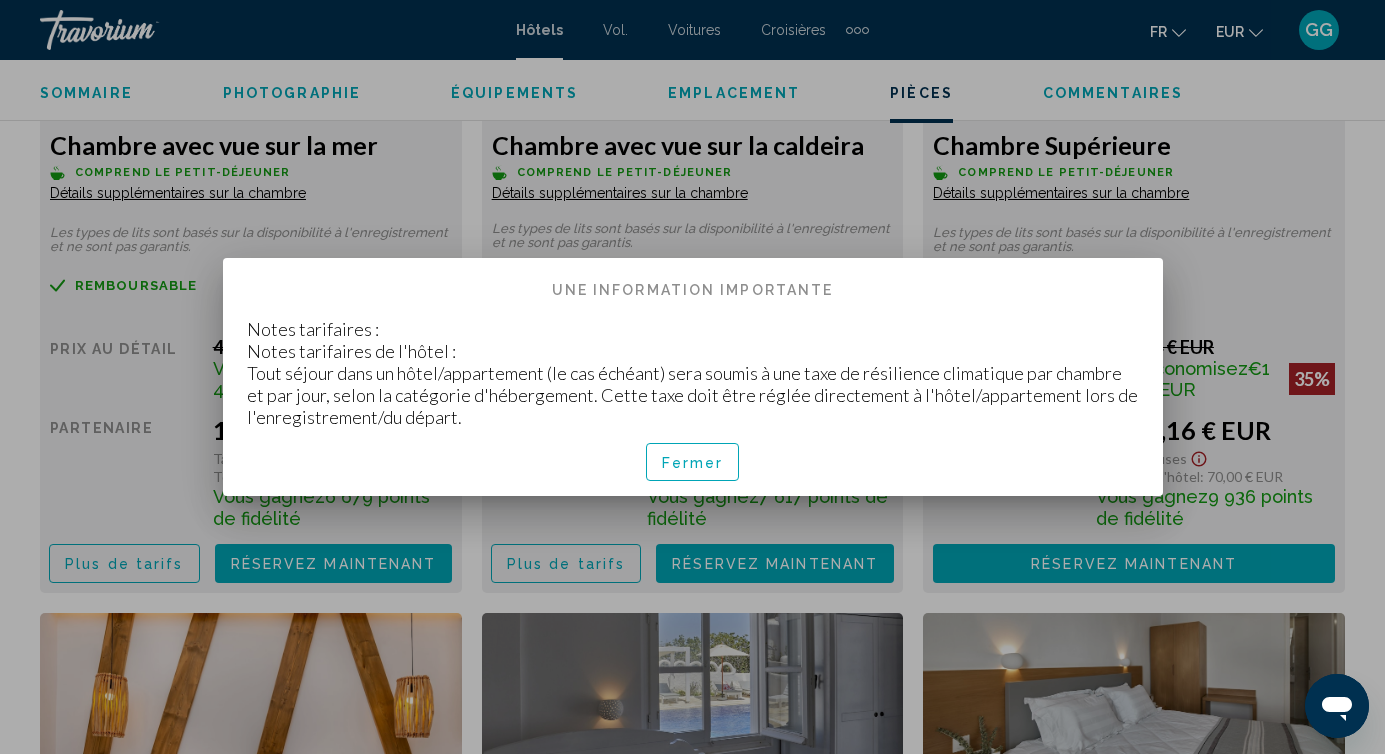click on "Fermer" at bounding box center [693, 463] 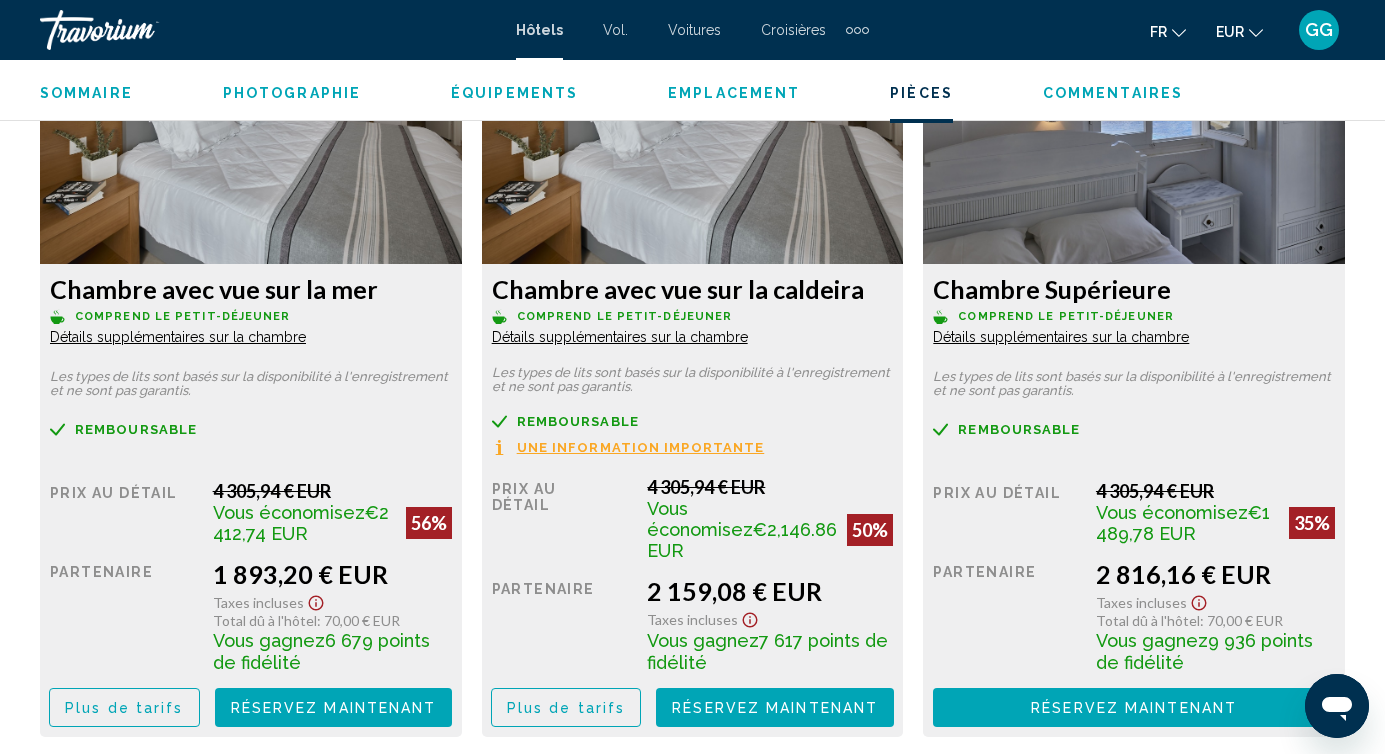 scroll, scrollTop: 3903, scrollLeft: 0, axis: vertical 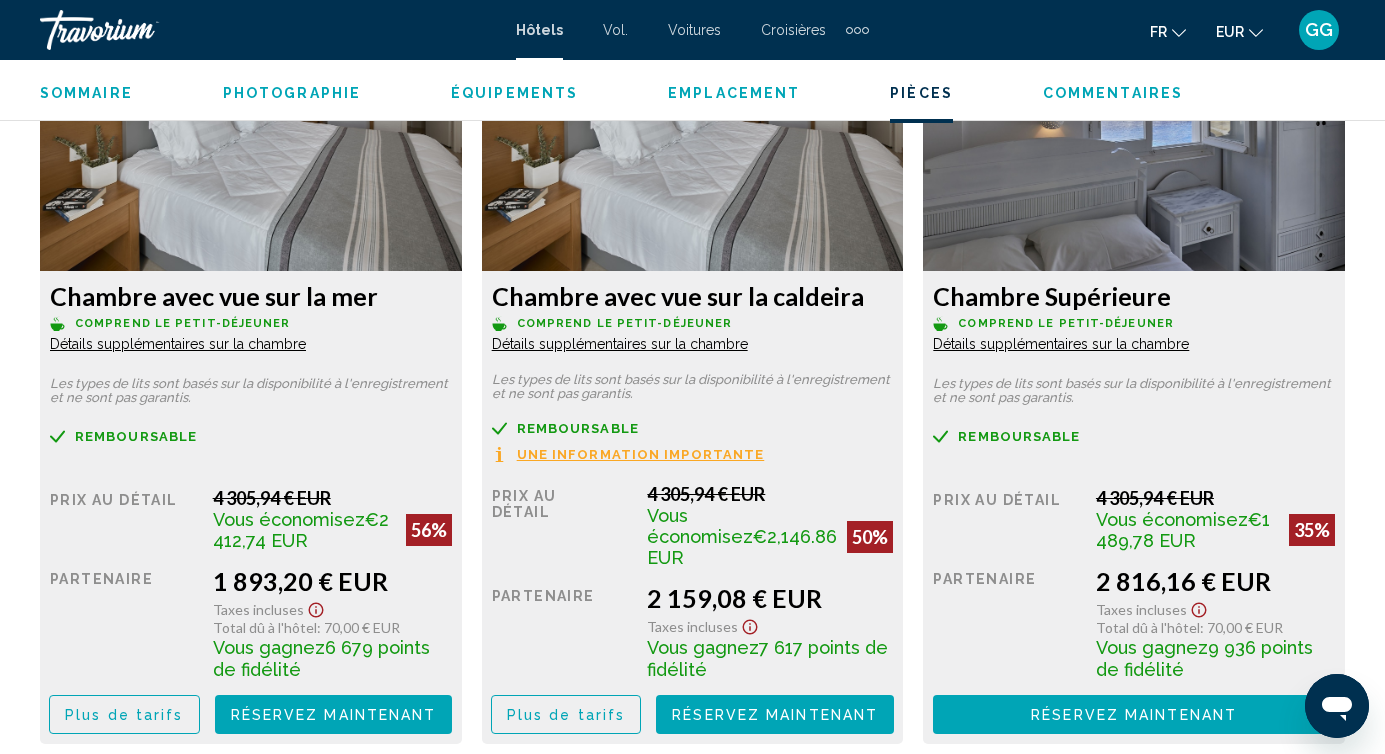 drag, startPoint x: 655, startPoint y: 578, endPoint x: 710, endPoint y: 582, distance: 55.145264 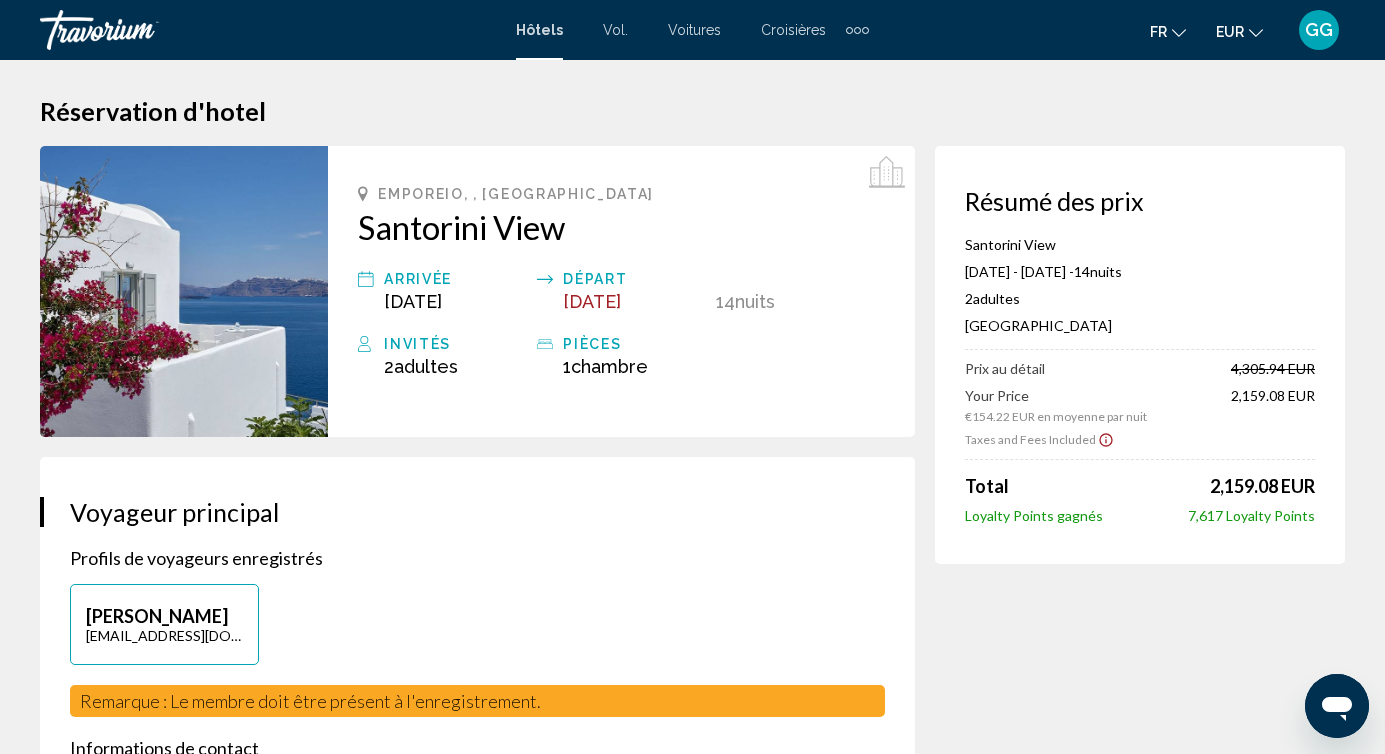 scroll, scrollTop: 5, scrollLeft: 0, axis: vertical 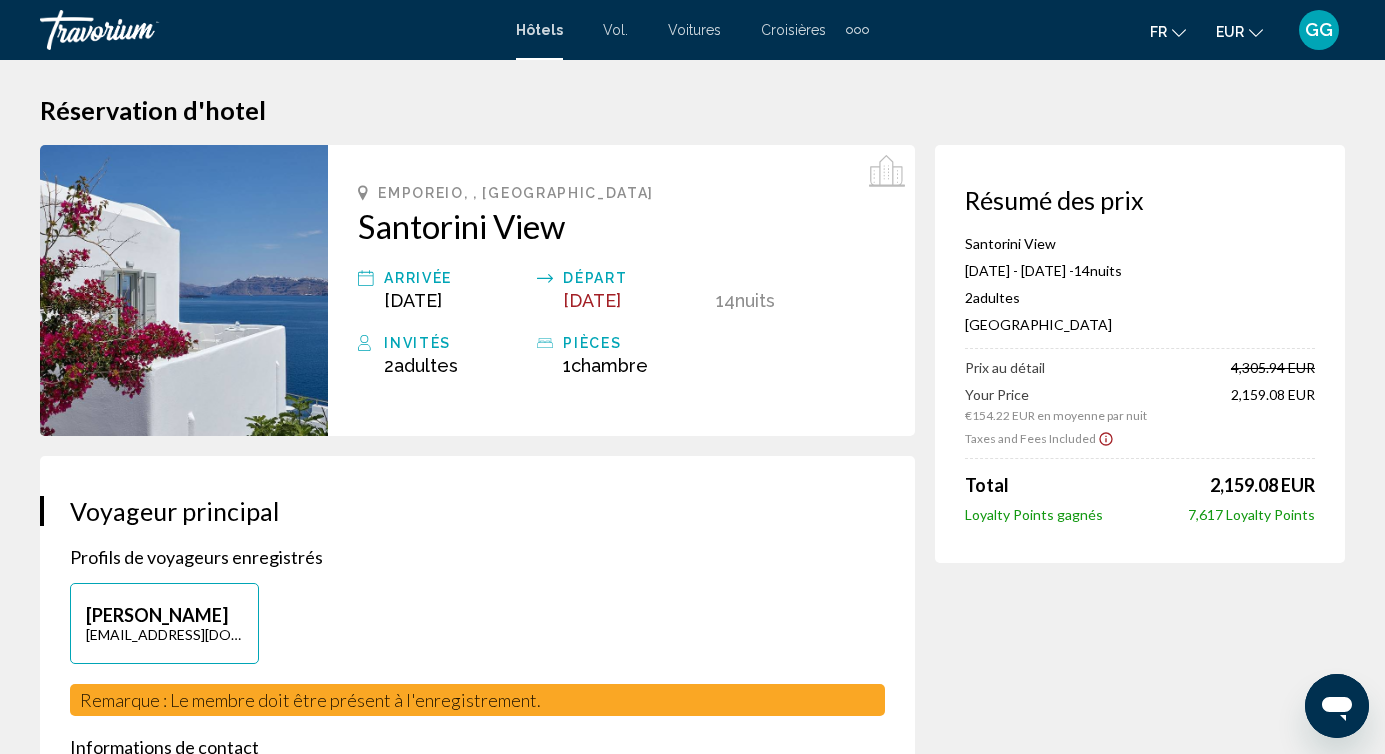 click 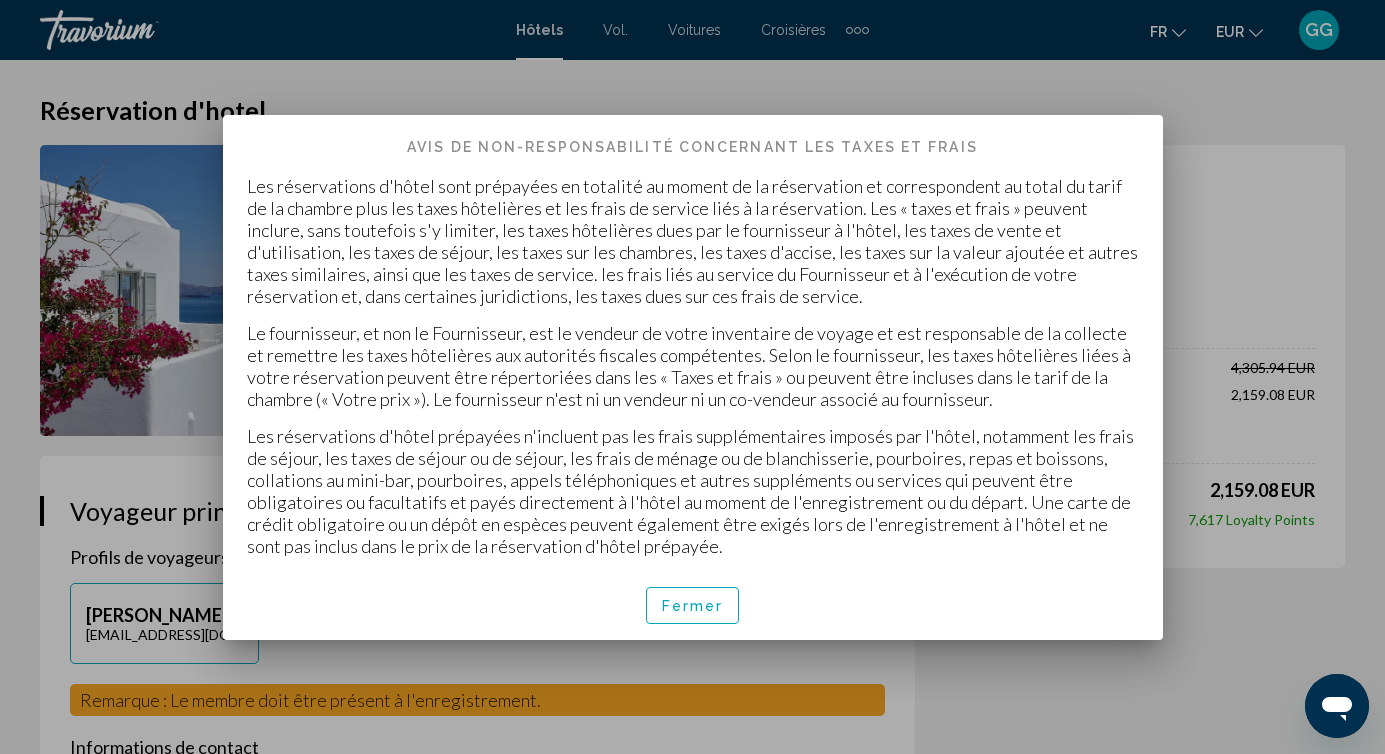 scroll, scrollTop: 0, scrollLeft: 0, axis: both 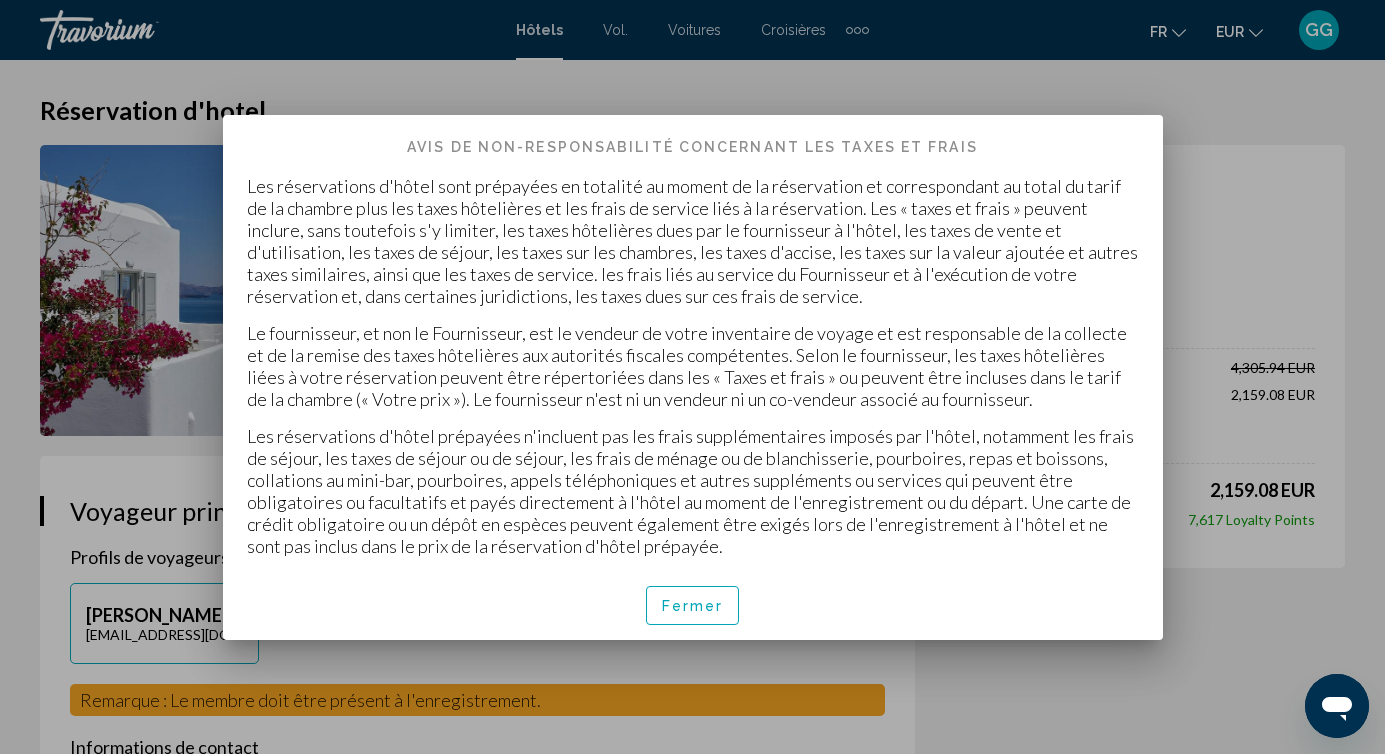 click on "Fermer" at bounding box center [693, 607] 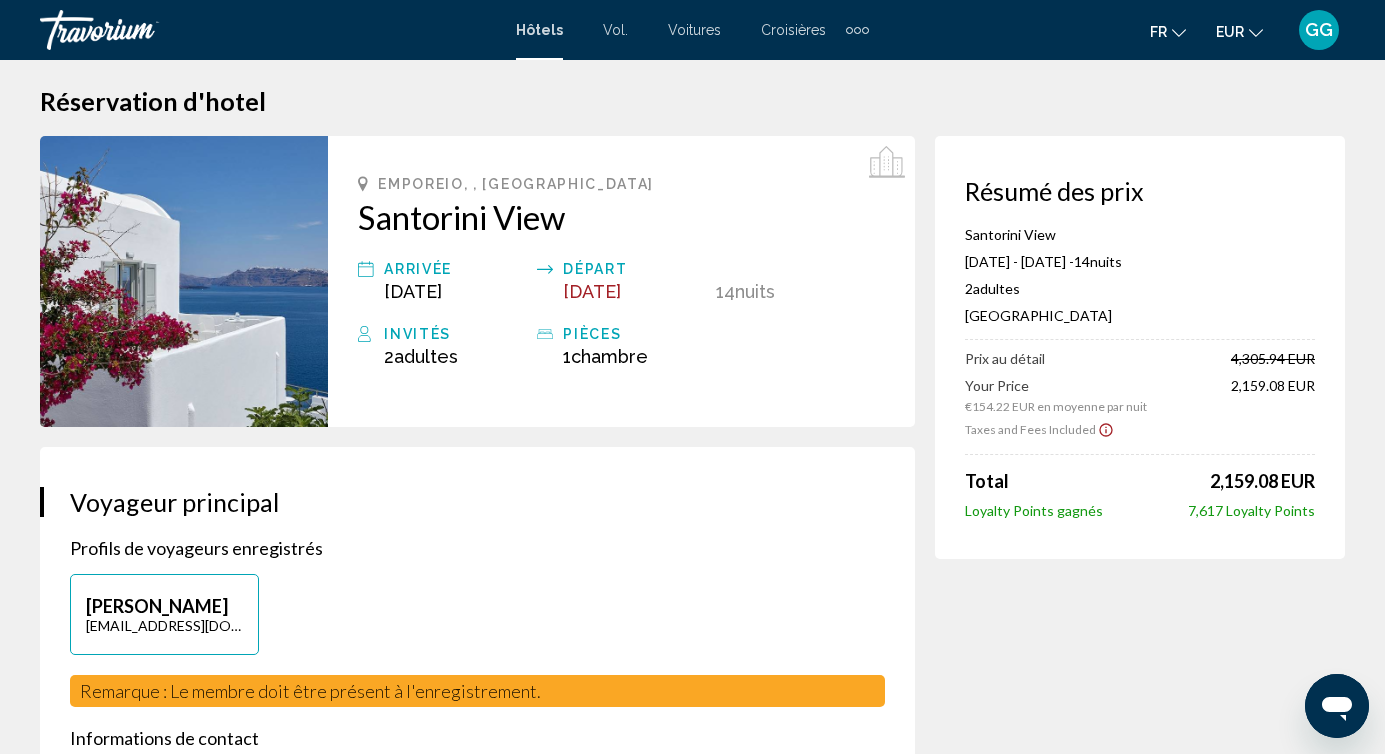 scroll, scrollTop: 0, scrollLeft: 0, axis: both 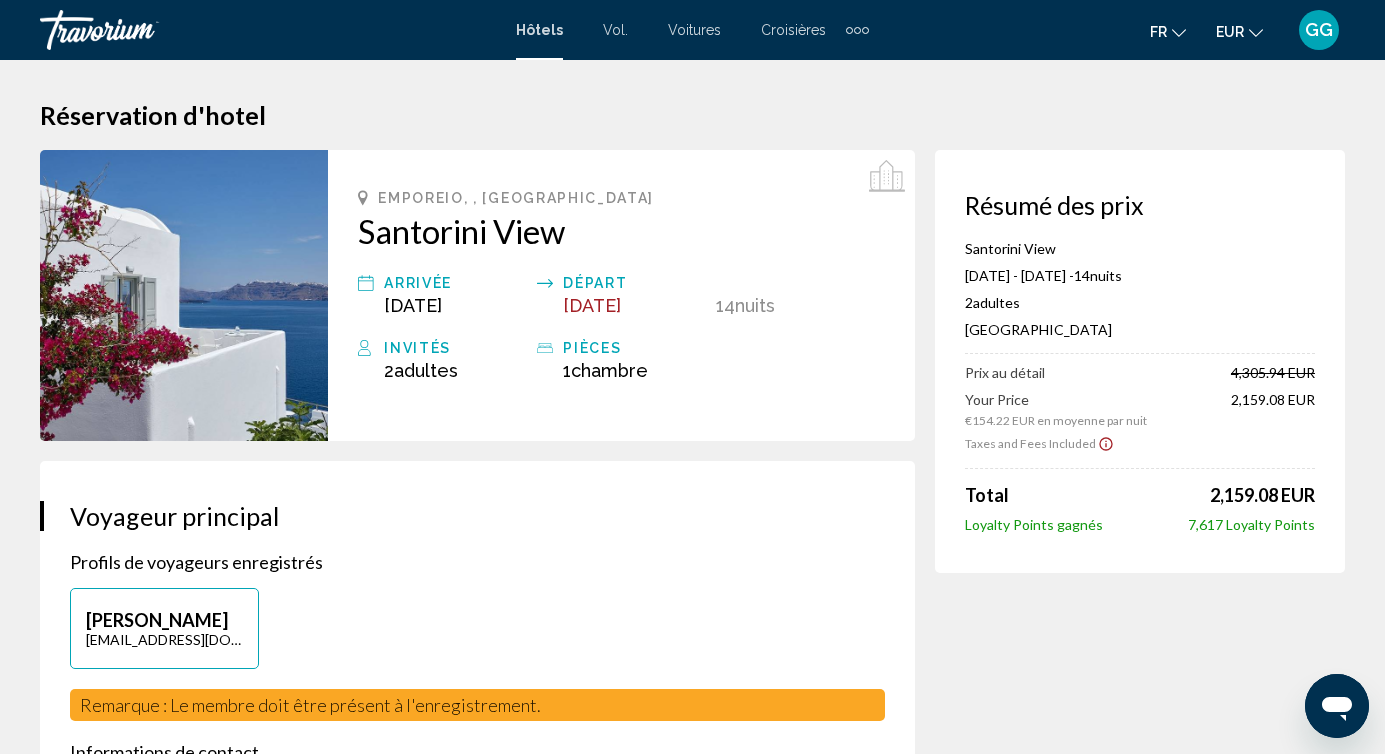 drag, startPoint x: 964, startPoint y: 528, endPoint x: 1316, endPoint y: 522, distance: 352.05115 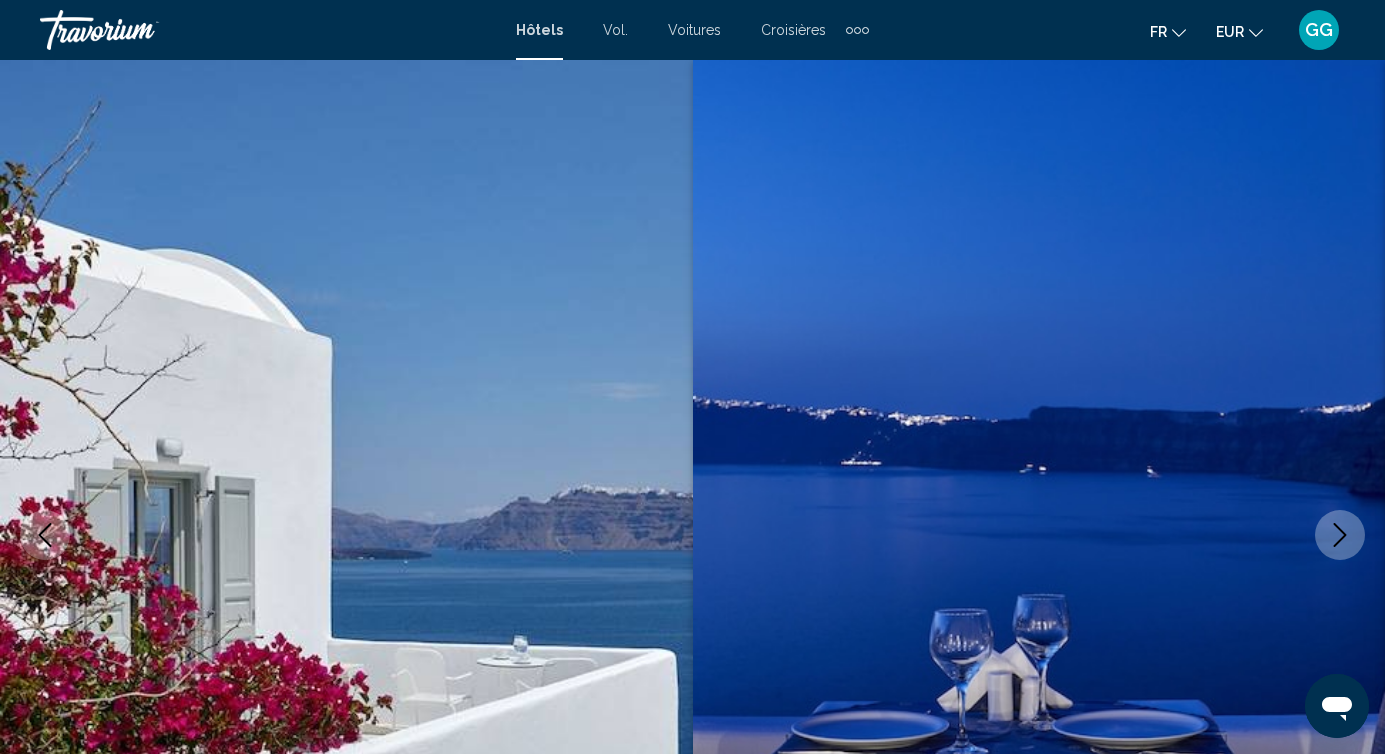 scroll, scrollTop: 158, scrollLeft: 0, axis: vertical 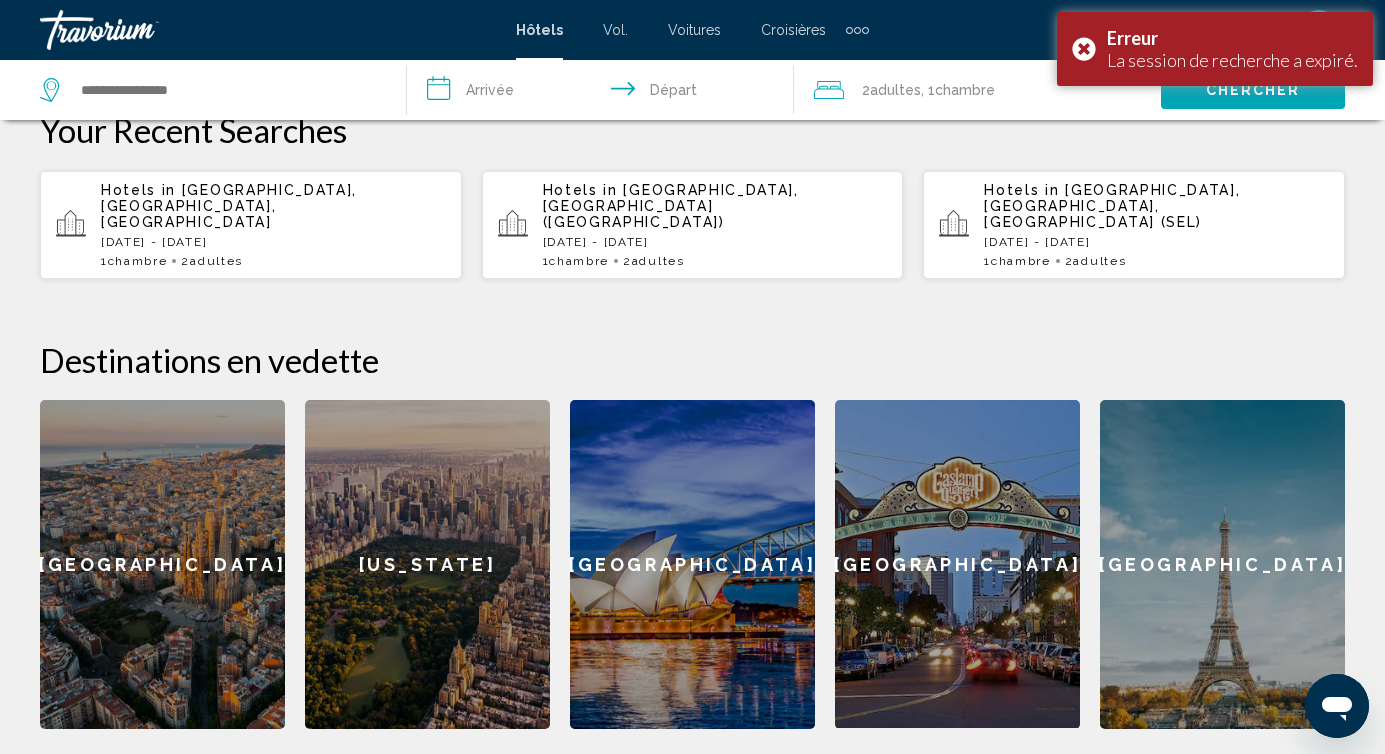 click on "[DATE] - [DATE]" at bounding box center [273, 242] 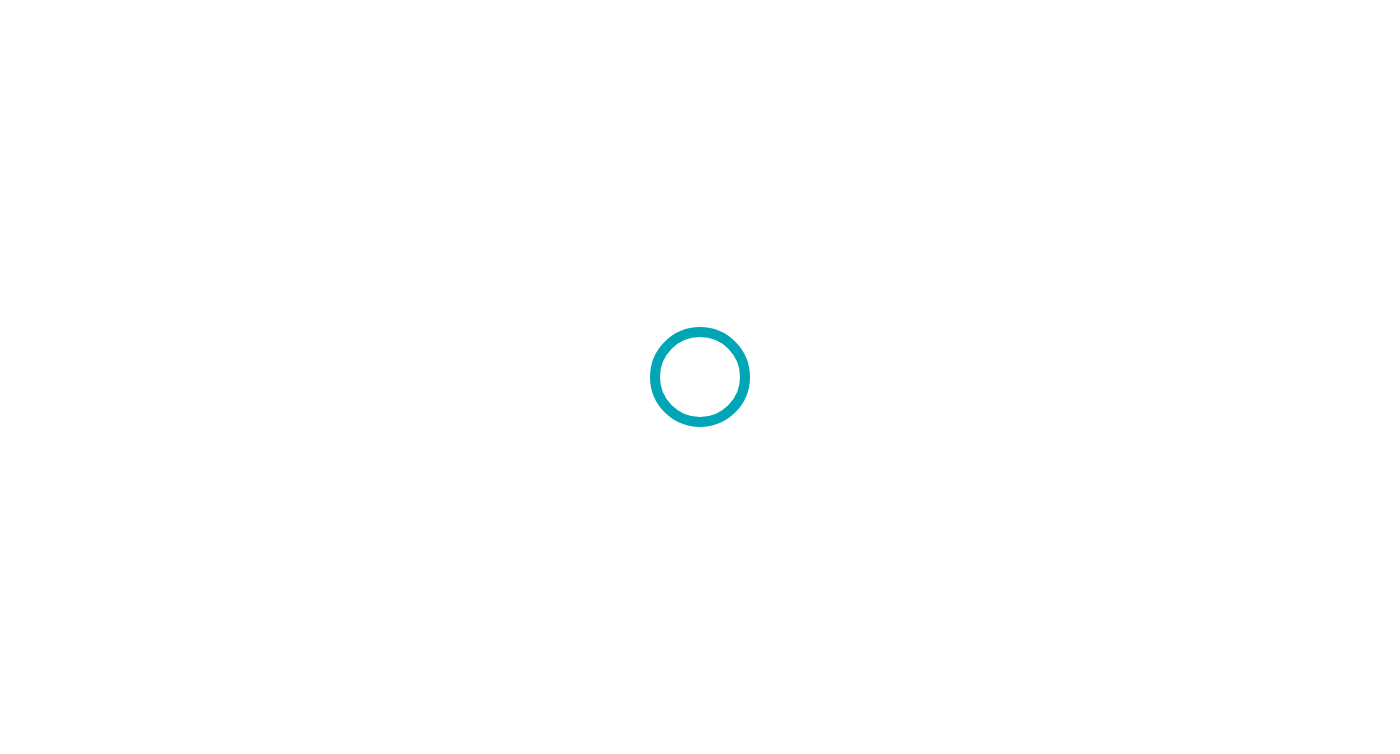 scroll, scrollTop: 0, scrollLeft: 0, axis: both 